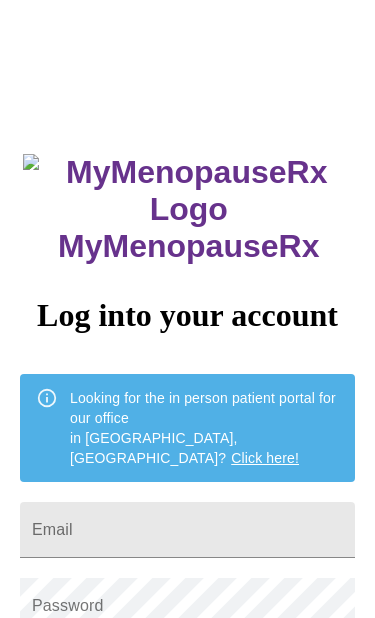 scroll, scrollTop: 0, scrollLeft: 0, axis: both 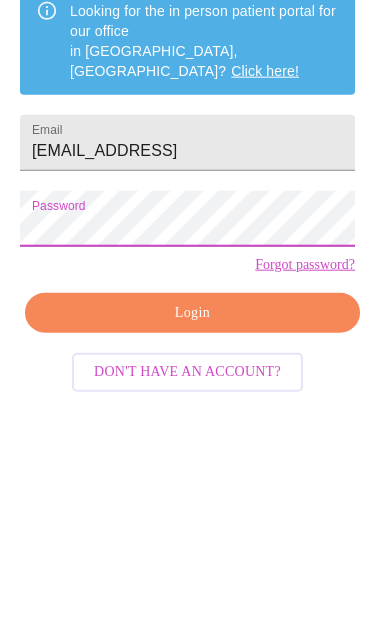 click on "Login" at bounding box center (192, 529) 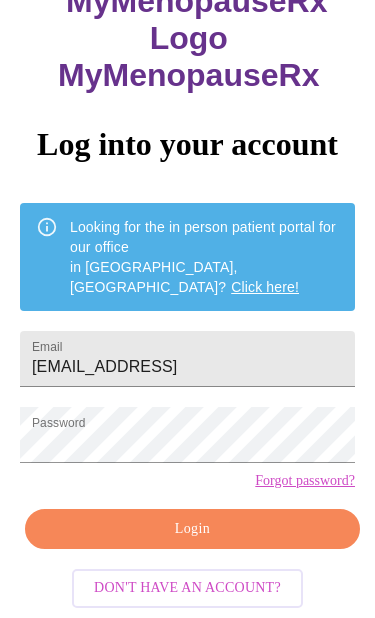 click on "Password" at bounding box center [187, 435] 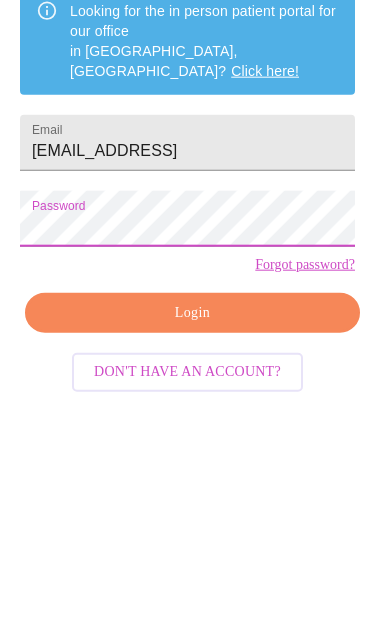 click on "Login" at bounding box center (192, 529) 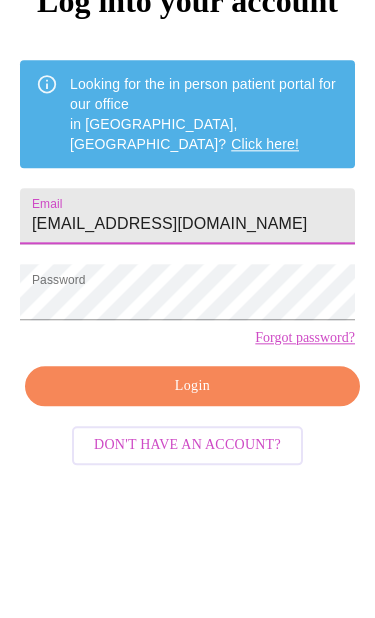 type on "[EMAIL_ADDRESS][DOMAIN_NAME]" 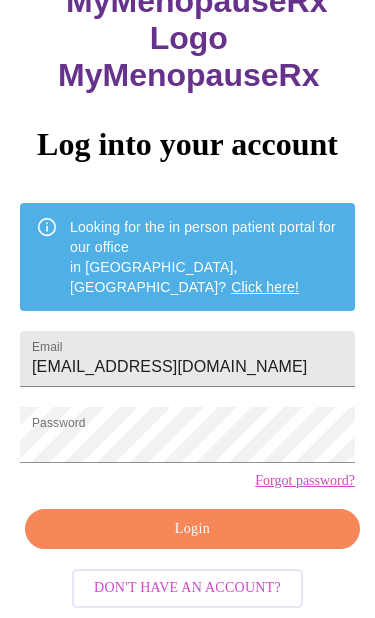 click on "Login" at bounding box center [192, 529] 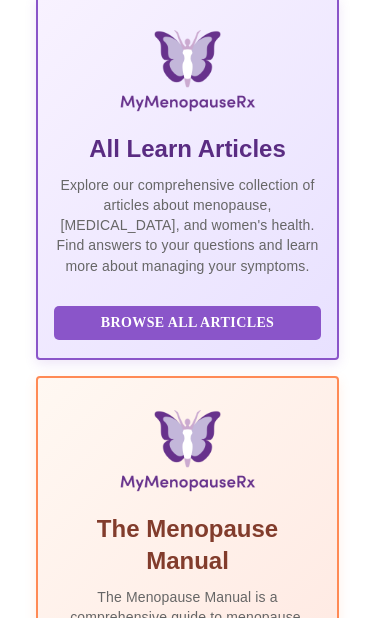 scroll, scrollTop: 92, scrollLeft: 0, axis: vertical 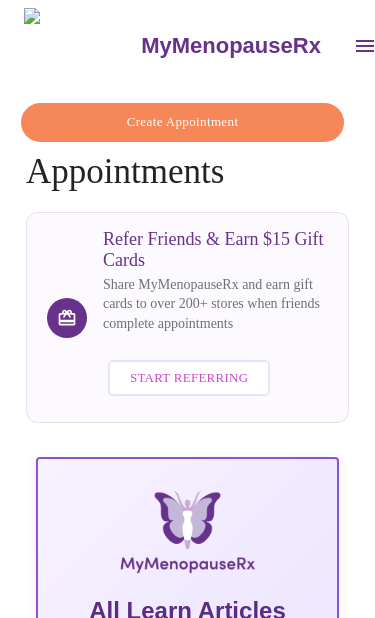 click at bounding box center (365, 46) 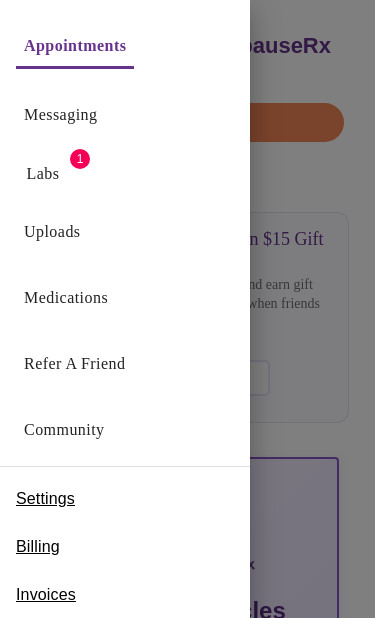 click on "Labs 1" at bounding box center [125, 168] 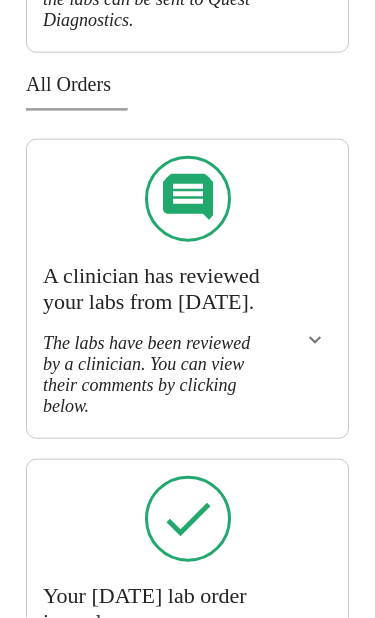 scroll, scrollTop: 588, scrollLeft: 0, axis: vertical 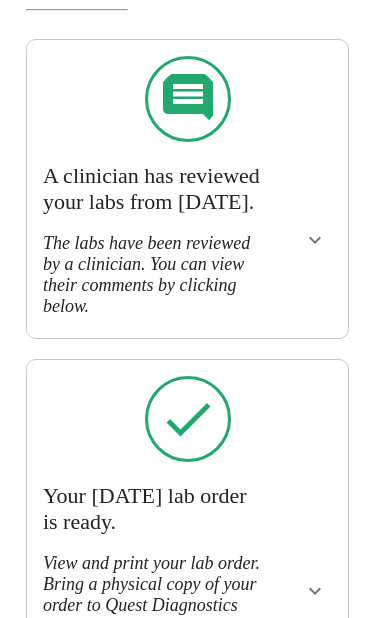 click at bounding box center (315, 240) 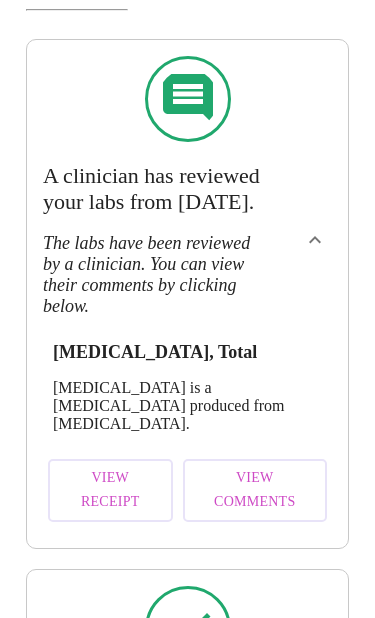 click on "View Comments" at bounding box center [255, 490] 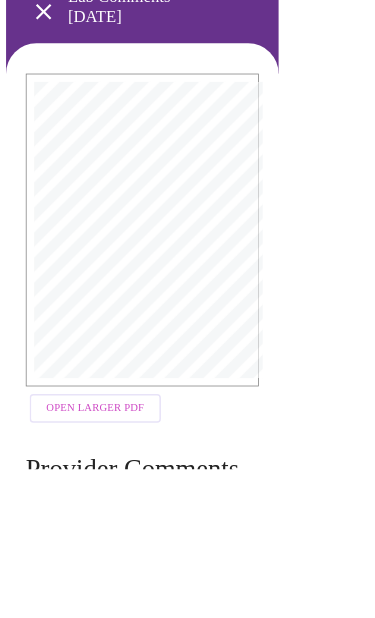 scroll, scrollTop: 0, scrollLeft: 0, axis: both 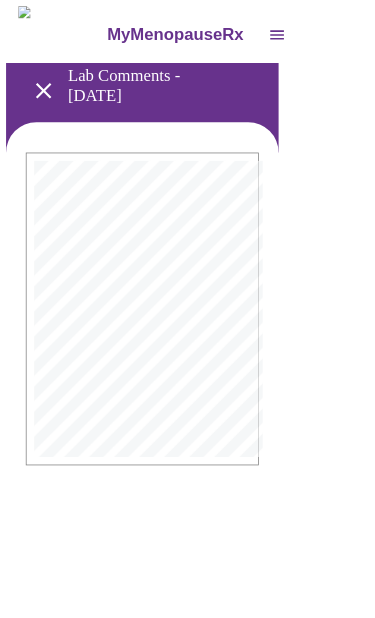 click at bounding box center (57, 119) 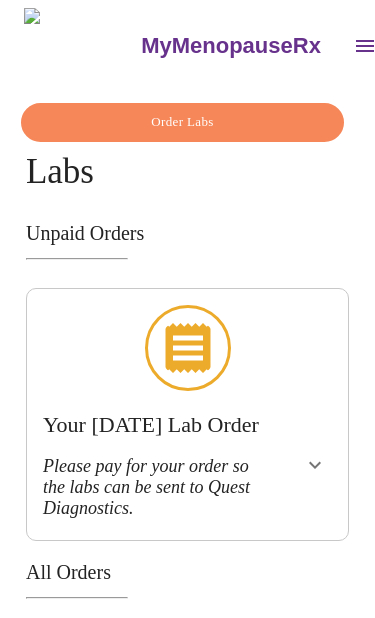 click at bounding box center [365, 46] 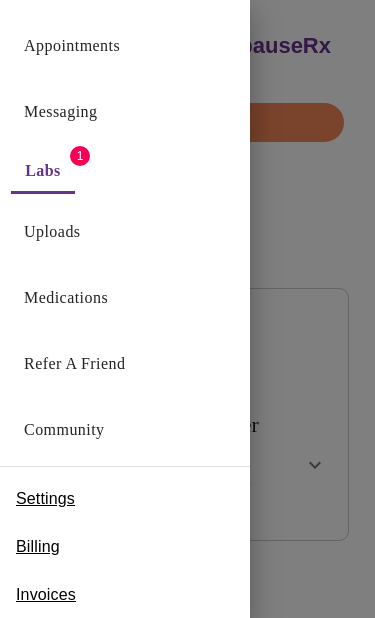 click on "Labs" at bounding box center [43, 171] 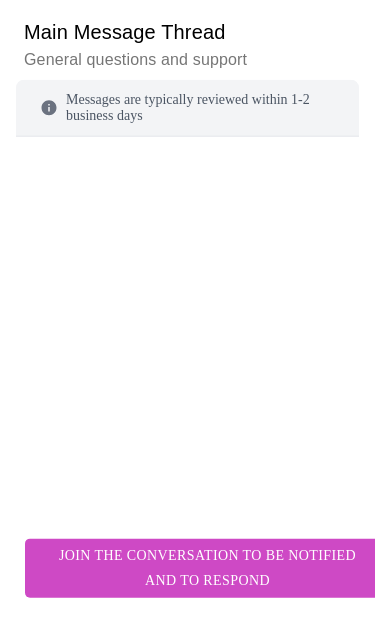 scroll, scrollTop: 265, scrollLeft: 0, axis: vertical 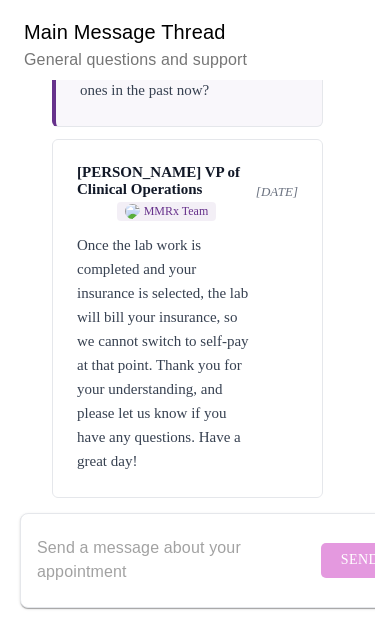 click at bounding box center [176, 560] 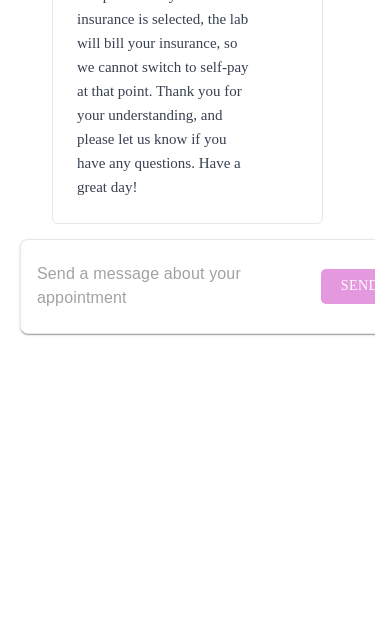 scroll, scrollTop: 18379, scrollLeft: 0, axis: vertical 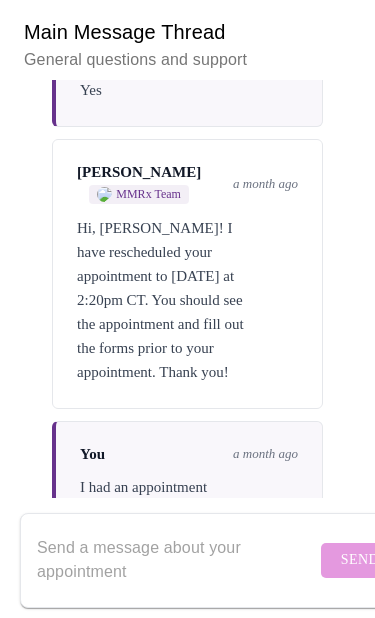 click at bounding box center [176, 560] 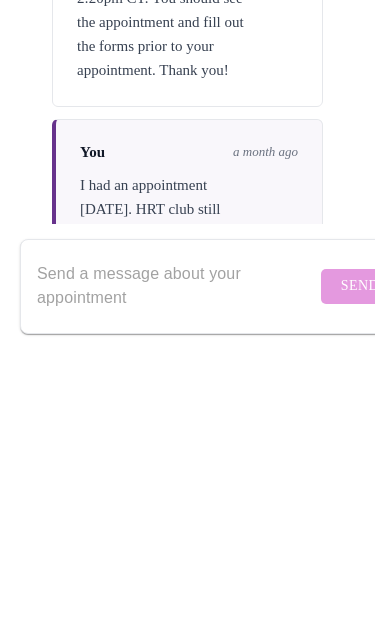 scroll, scrollTop: 10620, scrollLeft: 0, axis: vertical 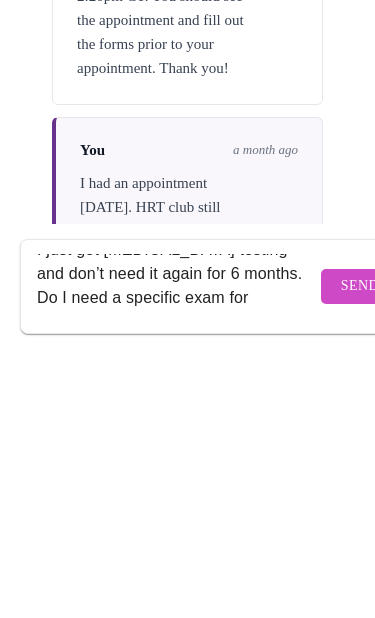 click on "I just got [MEDICAL_DATA] testing and don’t need it again for 6 months. Do I need a specific exam for" at bounding box center [176, 560] 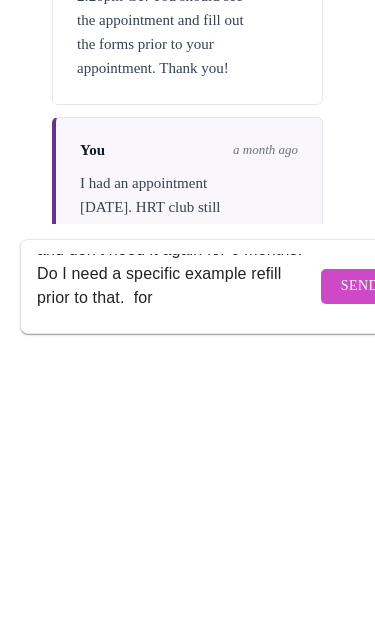 click on "I just got [MEDICAL_DATA] testing and don’t need it again for 6 months. Do I need a specific example refill prior to that.  for" at bounding box center (176, 560) 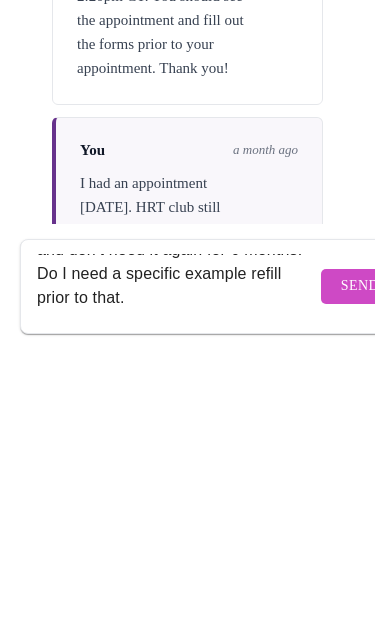 click on "I just got [MEDICAL_DATA] testing and don’t need it again for 6 months. Do I need a specific example refill prior to that." at bounding box center [176, 560] 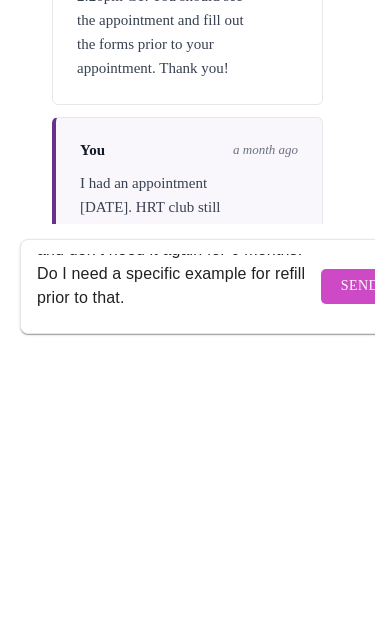 type on "I just got [MEDICAL_DATA] testing and don’t need it again for 6 months. Do I need a specific example for refill prior to that." 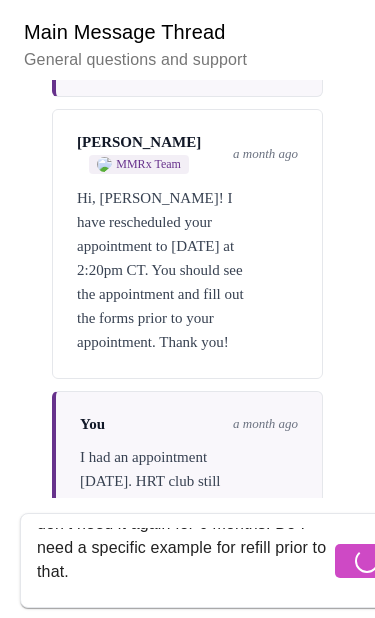 type 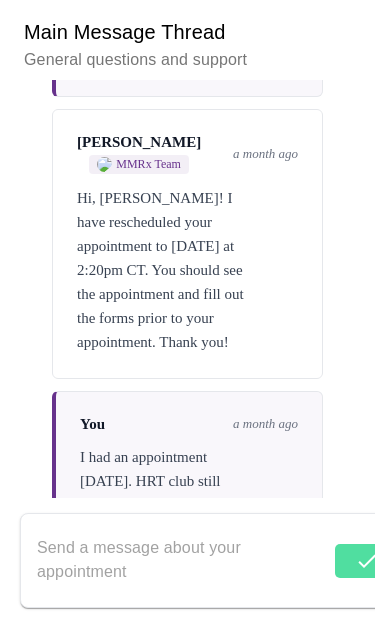 scroll, scrollTop: 0, scrollLeft: 0, axis: both 